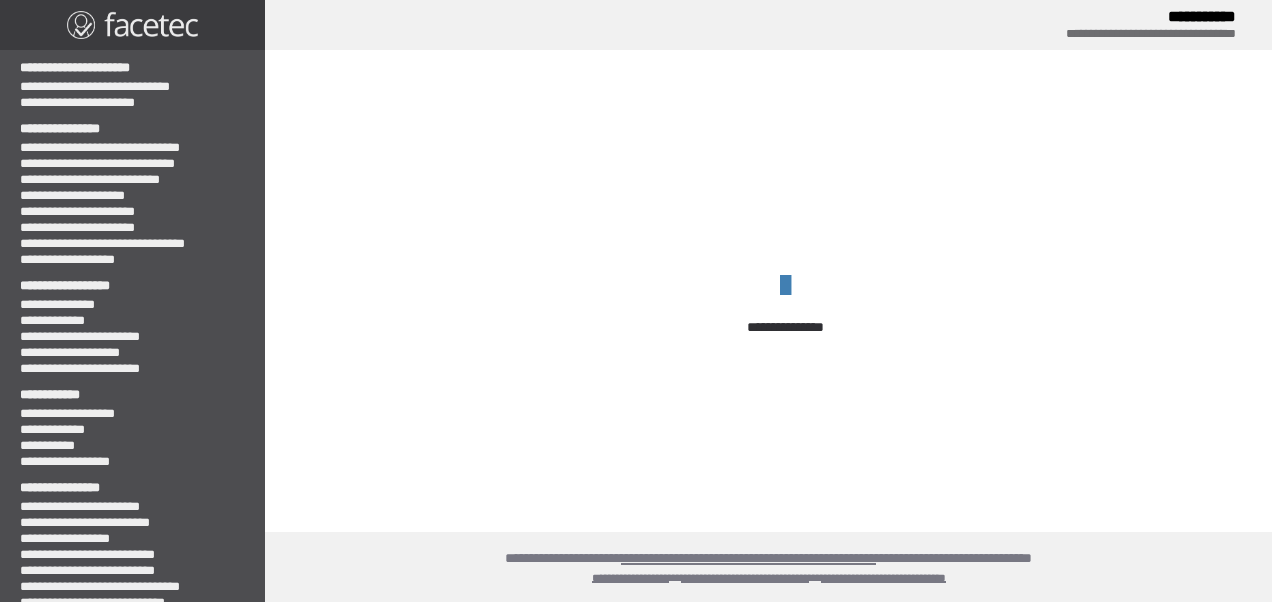 scroll, scrollTop: 0, scrollLeft: 0, axis: both 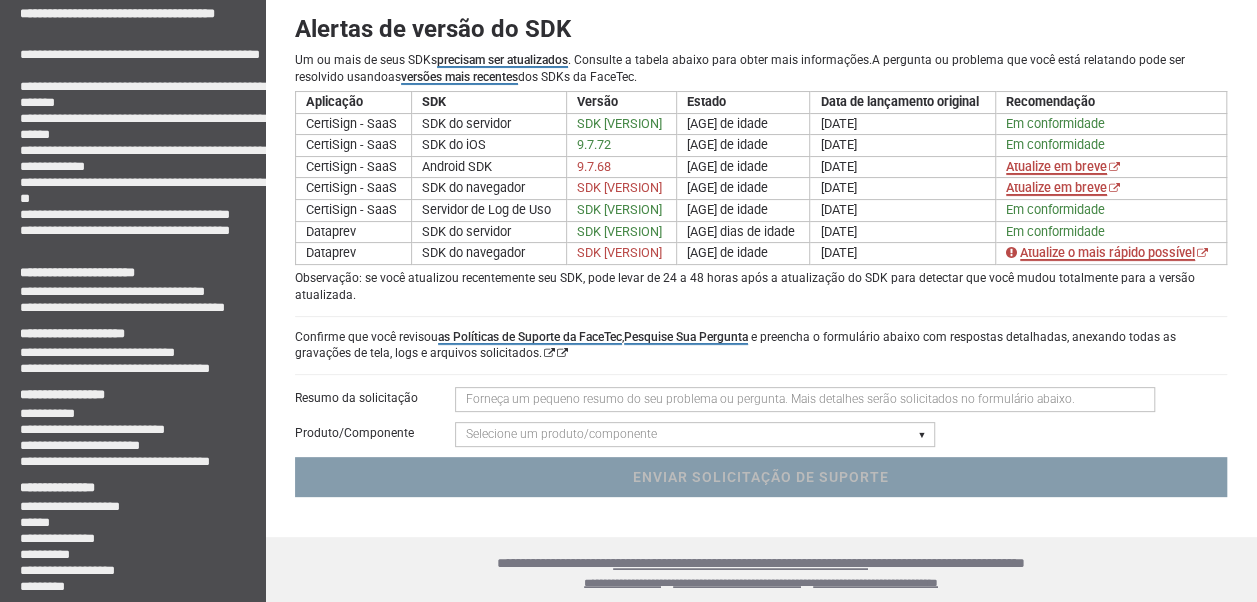 click at bounding box center [805, 399] 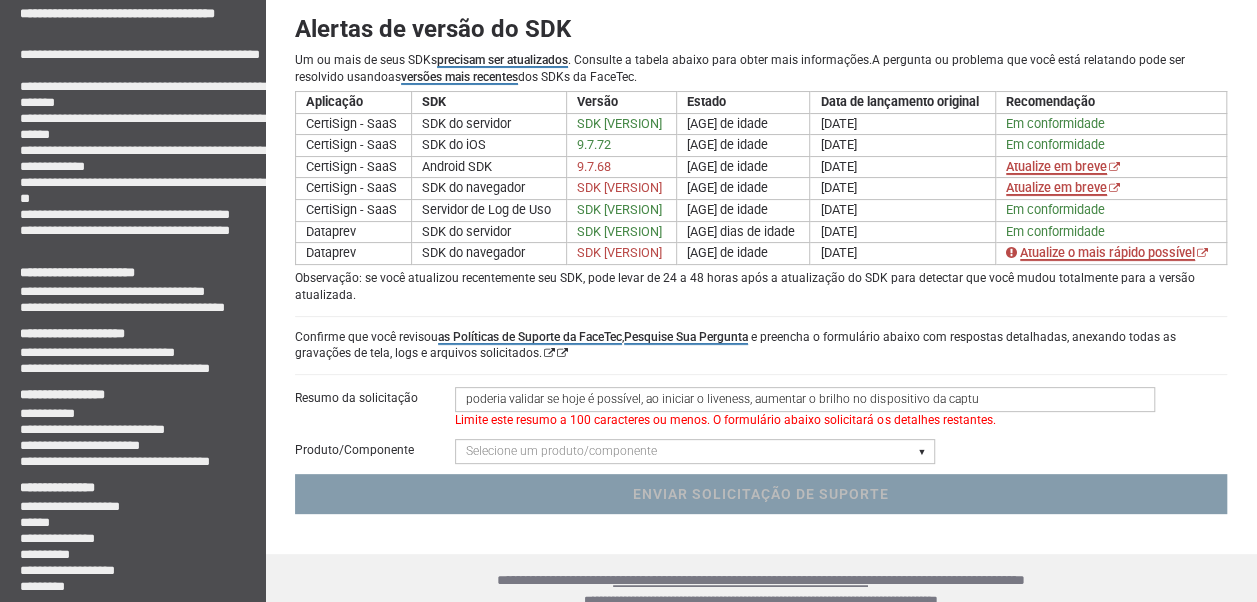 drag, startPoint x: 976, startPoint y: 396, endPoint x: 924, endPoint y: 394, distance: 52.03845 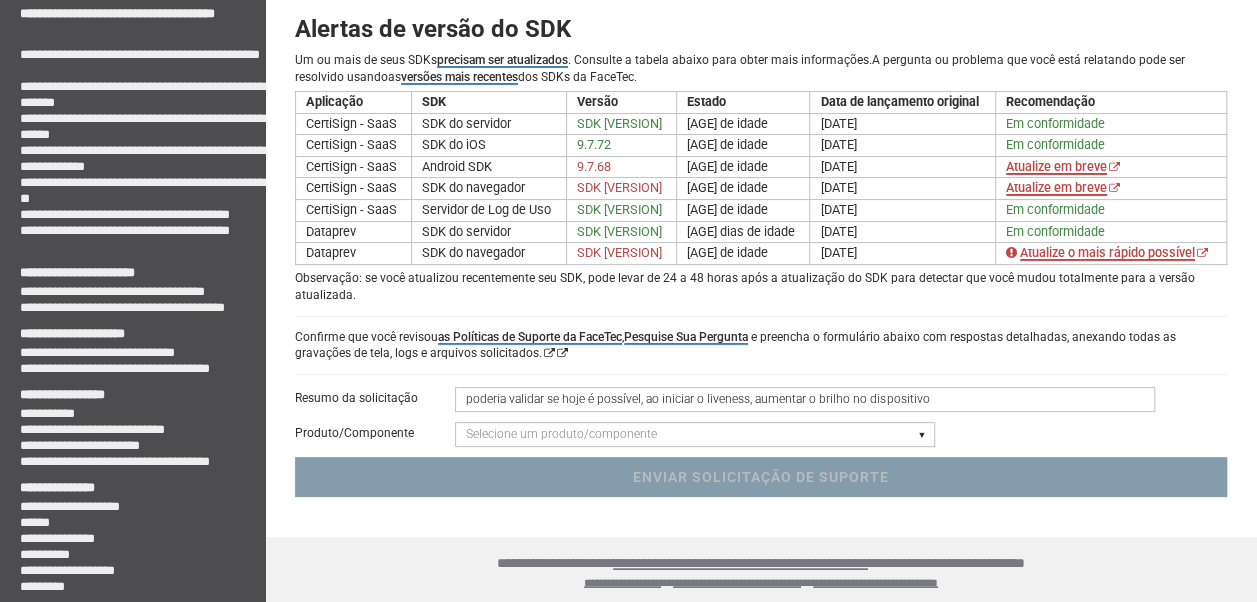 drag, startPoint x: 591, startPoint y: 396, endPoint x: 449, endPoint y: 402, distance: 142.12671 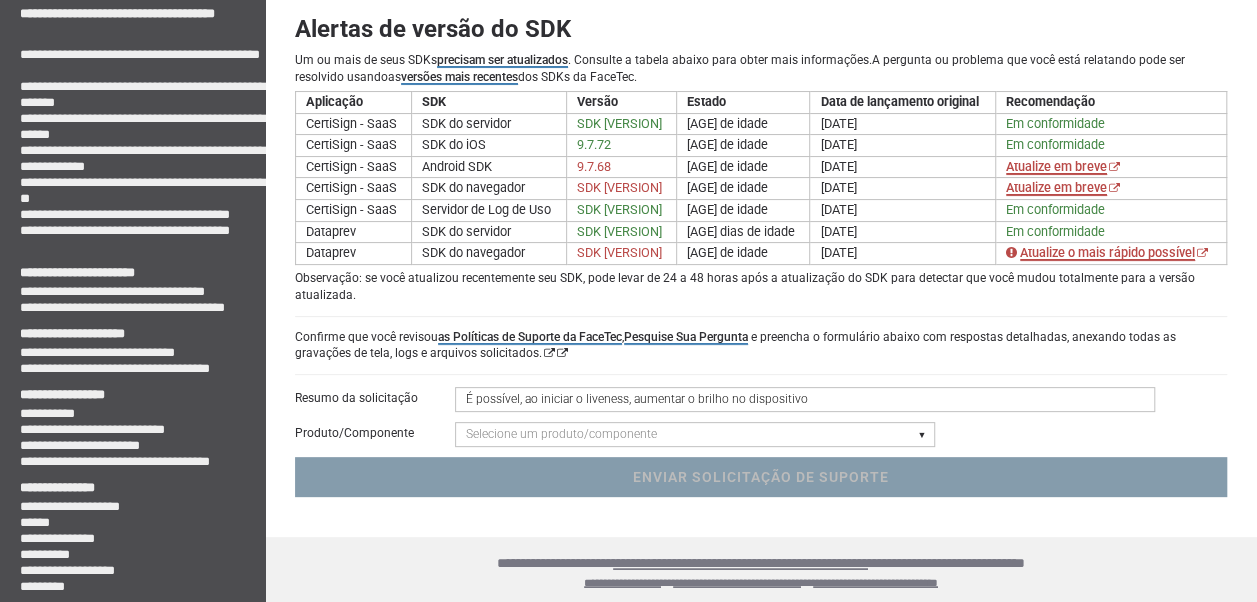 click on "É possível, ao iniciar o liveness, aumentar o brilho no dispositivo" at bounding box center (805, 399) 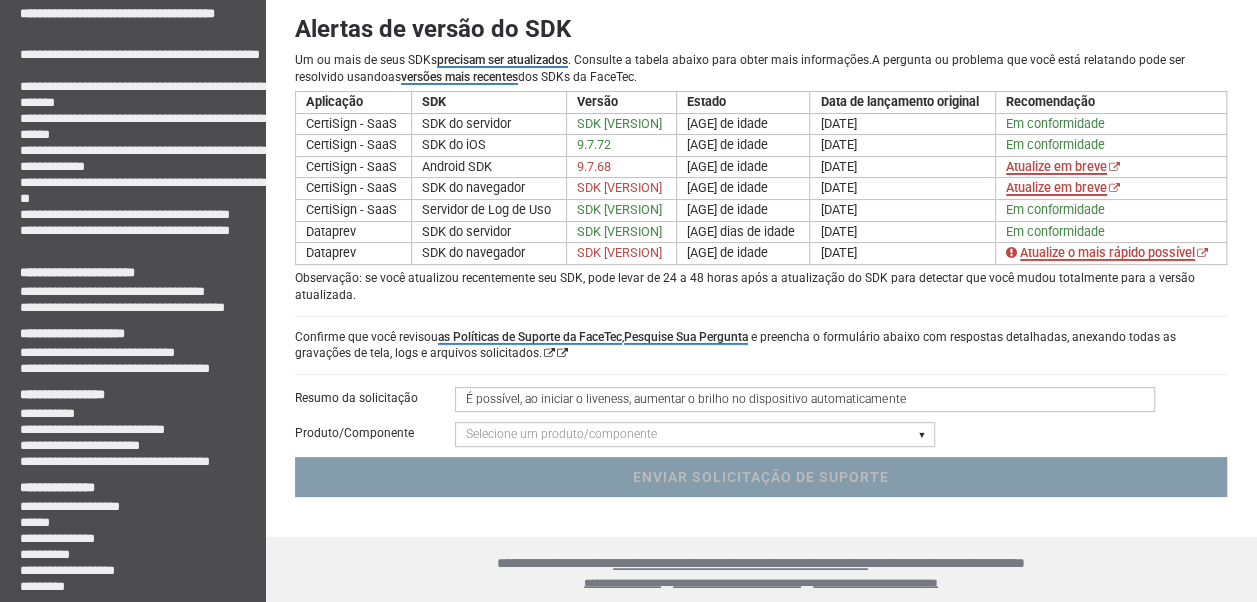 type on "É possível, ao iniciar o liveness, aumentar o brilho no dispositivo automaticamente" 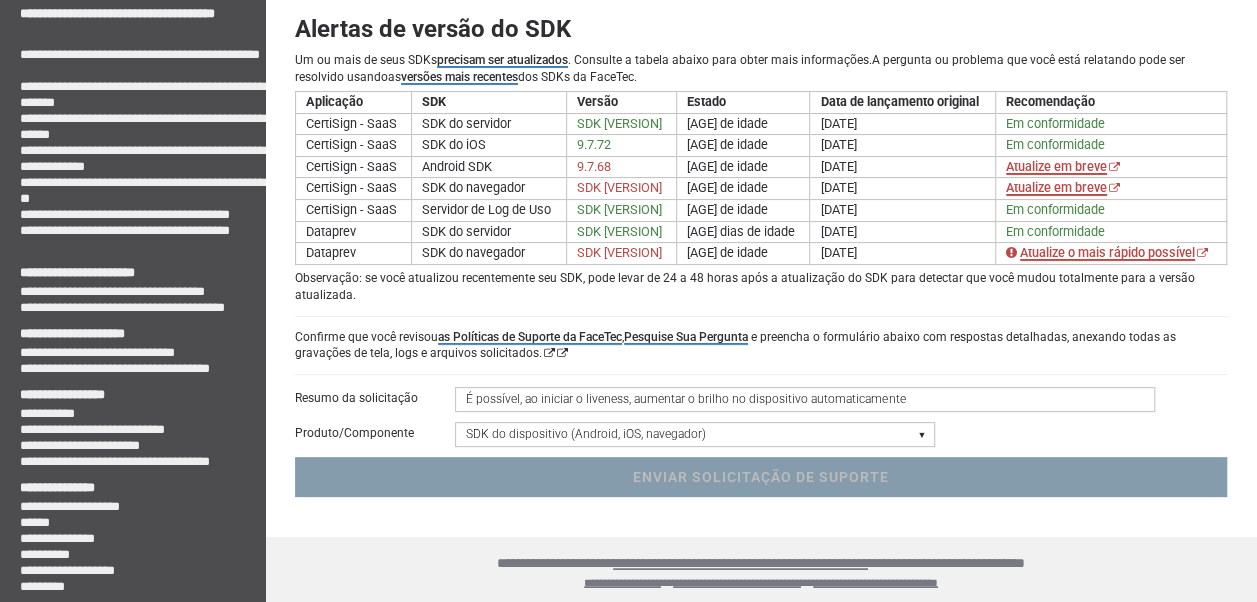 click on "Selecione um produto/componente SDK do dispositivo (Android, iOS, navegador) SDK do servidor SDK do painel Vivacidade 3D & Correspondência Digitalização de ID - Compatibilidade, Comportamento, OCR, Código de Barras, NFC Códigos UR - Códigos de barras biométricos Solicitação de acesso a recursos específicos Conta e Aplicativo" at bounding box center (695, 434) 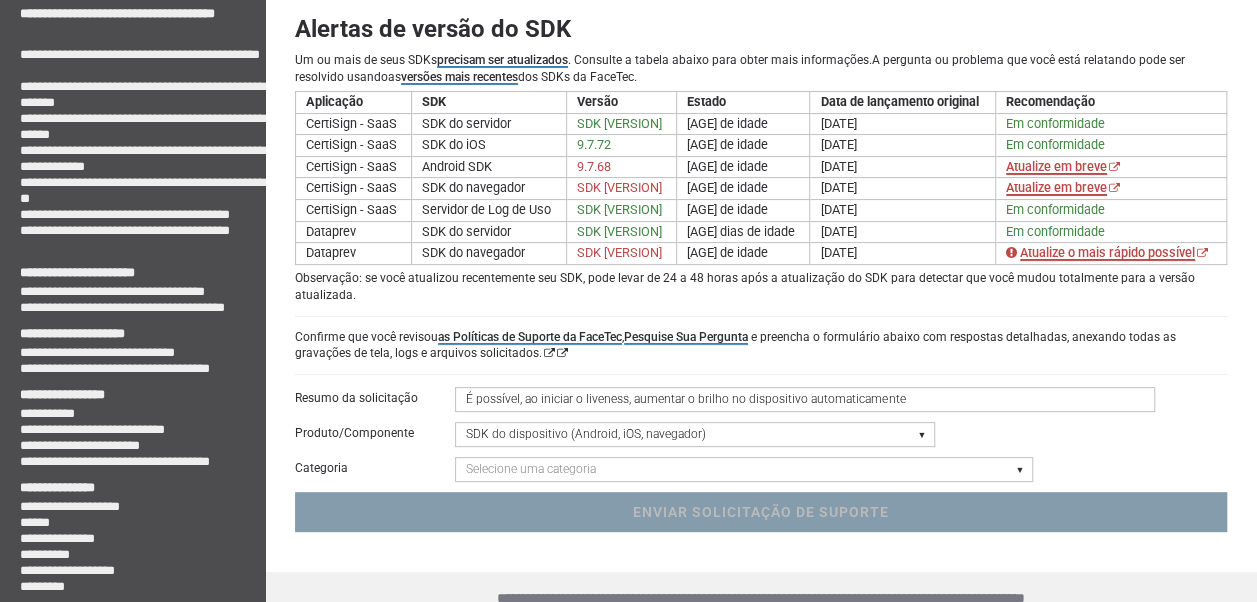 click on "Selecione uma categoria UI/UX e personalização de texto Compilação ou inicialização Integração Falha/Exceção Problemas de compatibilidade de dispositivo/navegador Resultados do Analisador de Código Estático Estruturas de terceiros - React, Angular, Vite, React Native, Flutter, Stencil, Cordova, Xamarin/.NET Maui Pergunta do iFrame Pergunta sobre o WebView para Android/iOS" at bounding box center (744, 469) 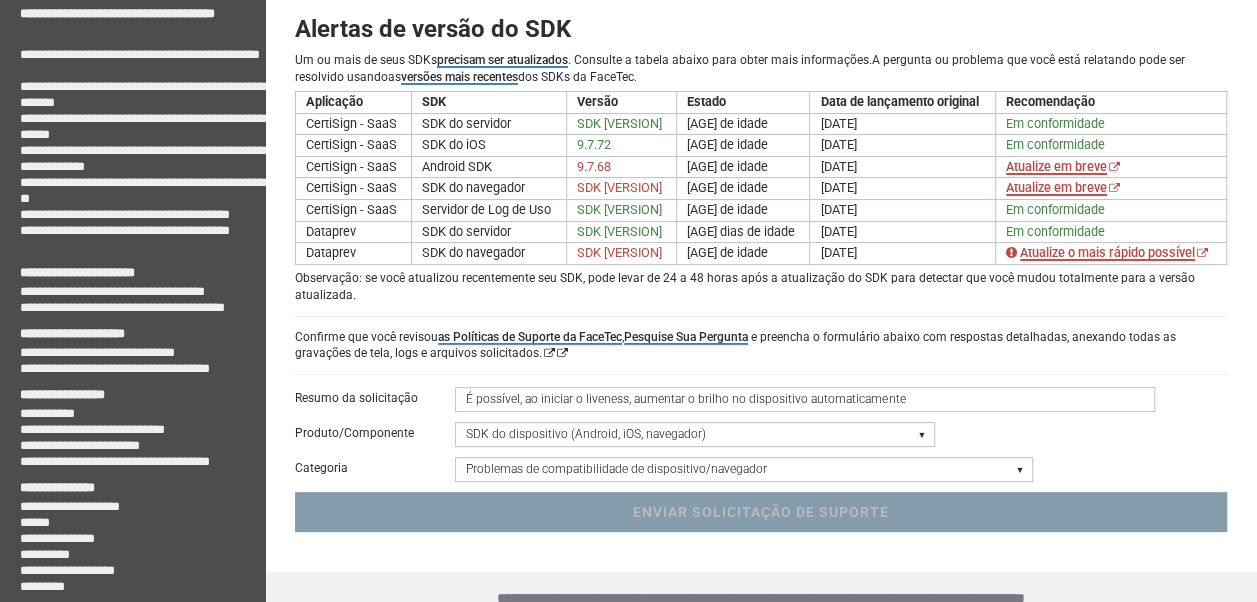 click on "Selecione uma categoria UI/UX e personalização de texto Compilação ou inicialização Integração Falha/Exceção Problemas de compatibilidade de dispositivo/navegador Resultados do Analisador de Código Estático Estruturas de terceiros - React, Angular, Vite, React Native, Flutter, Stencil, Cordova, Xamarin/.NET Maui Pergunta do iFrame Pergunta sobre o WebView para Android/iOS" at bounding box center (744, 469) 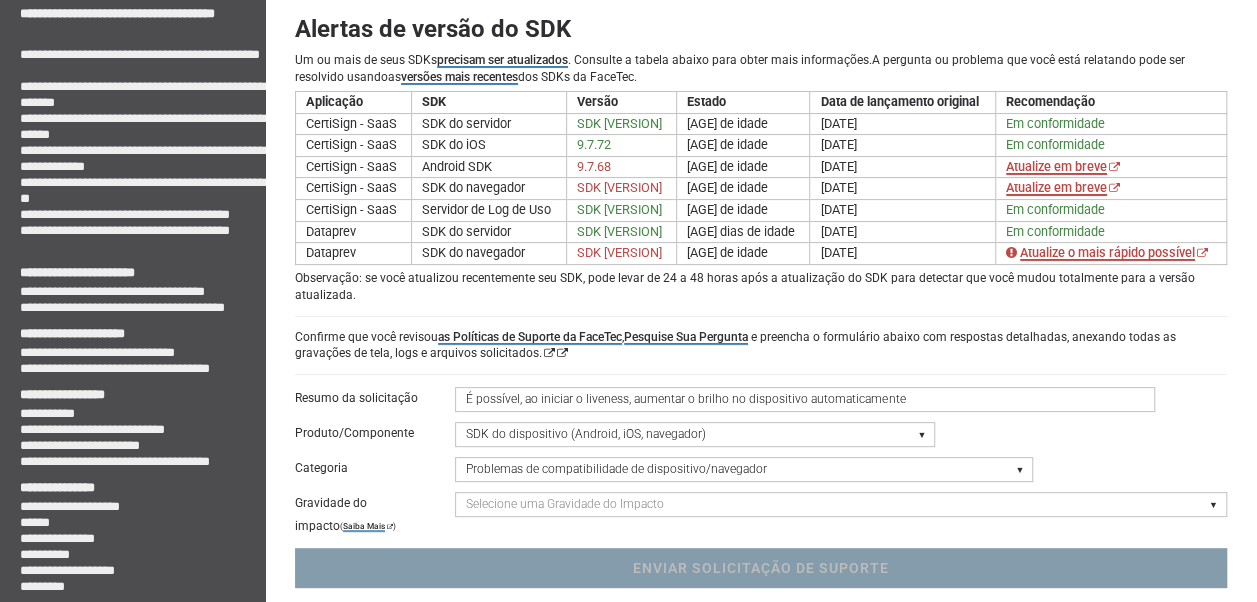 click on "Selecione uma Gravidade do Impacto Gravidade 1 - Pequenos problemas de integração, assistência de atualização, chave de criptografia ou perguntas de log de uso sem impacto nos aplicativos ativos Gravidade 2 - Problemas moderados que afetam aplicativos ativos/sistemas de produção Severidade 3 - Principais problemas que afetam aplicativos ativos - Erros críticos em sistemas de produção" at bounding box center (840, 504) 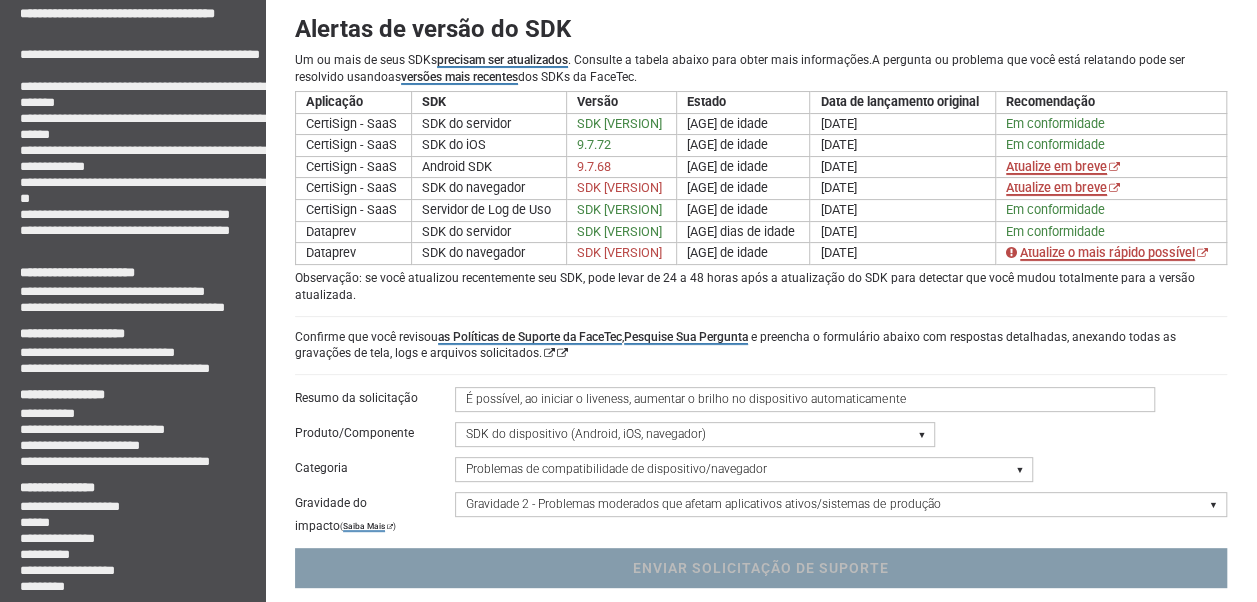 click on "Selecione uma Gravidade do Impacto Gravidade 1 - Pequenos problemas de integração, assistência de atualização, chave de criptografia ou perguntas de log de uso sem impacto nos aplicativos ativos Gravidade 2 - Problemas moderados que afetam aplicativos ativos/sistemas de produção Severidade 3 - Principais problemas que afetam aplicativos ativos - Erros críticos em sistemas de produção" at bounding box center (840, 504) 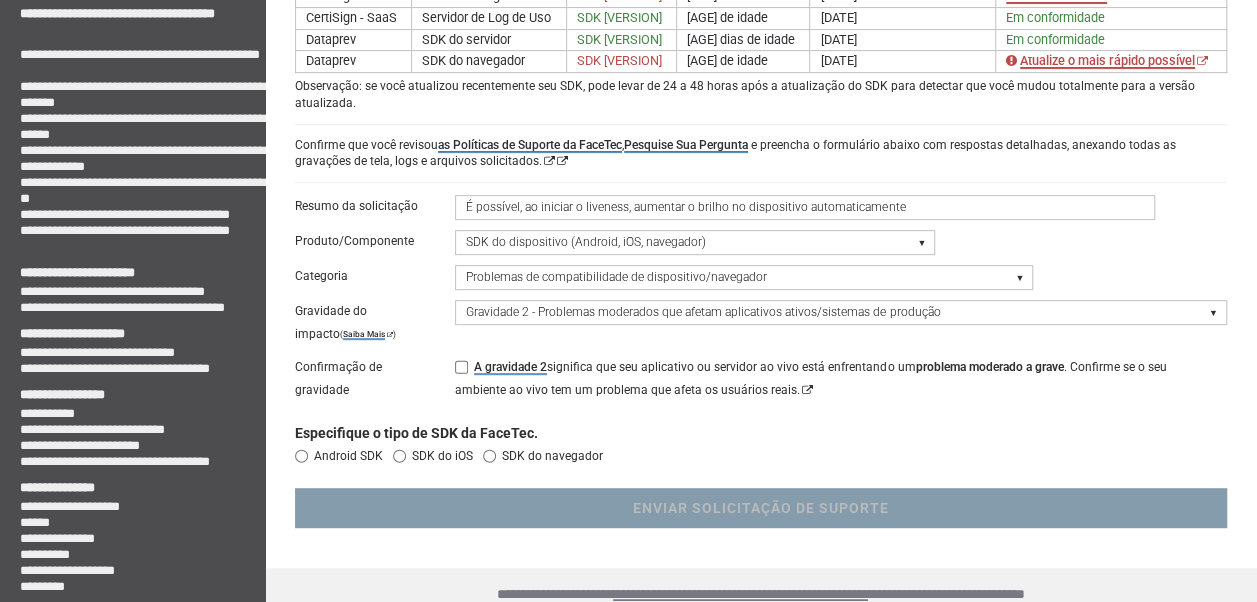 scroll, scrollTop: 318, scrollLeft: 0, axis: vertical 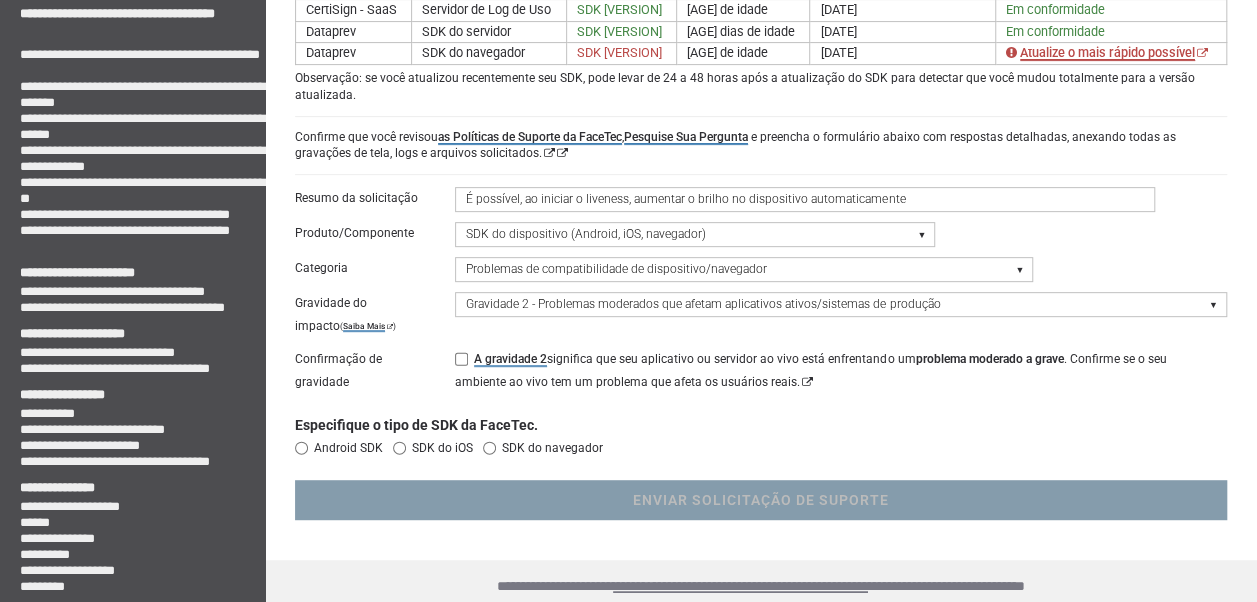 click on "A gravidade 2 significa que seu aplicativo ou servidor ao vivo está enfrentando um problema moderado a grave . Confirme se o seu ambiente ao vivo tem um problema que afeta os usuários reais." at bounding box center [461, 359] 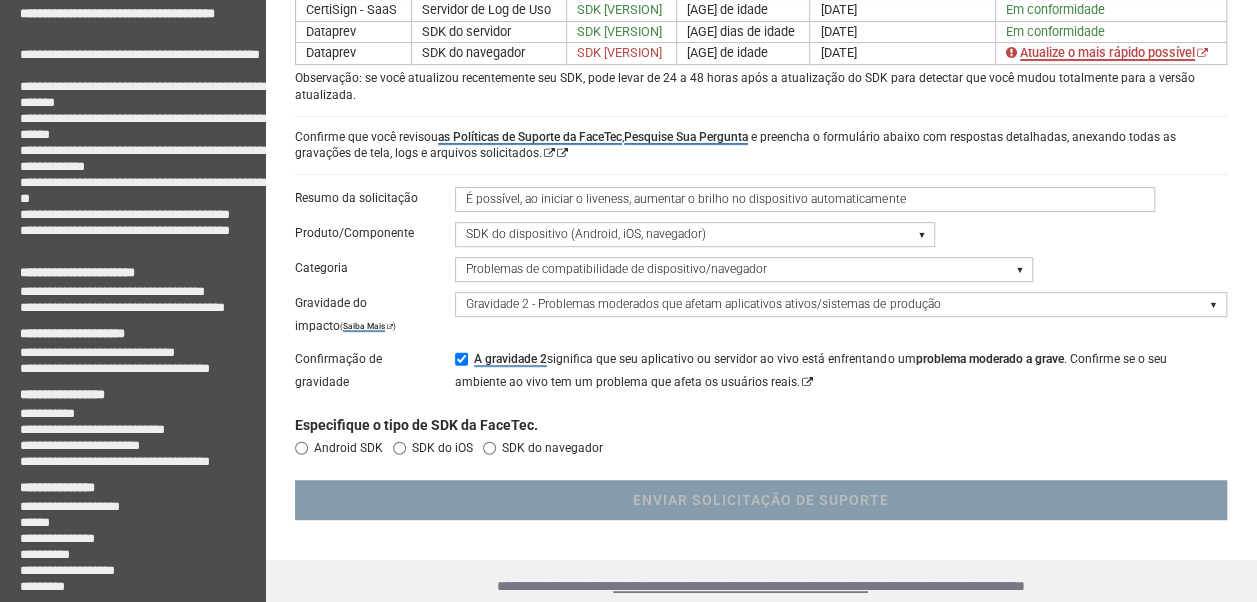 click on "Android SDK" at bounding box center [301, 448] 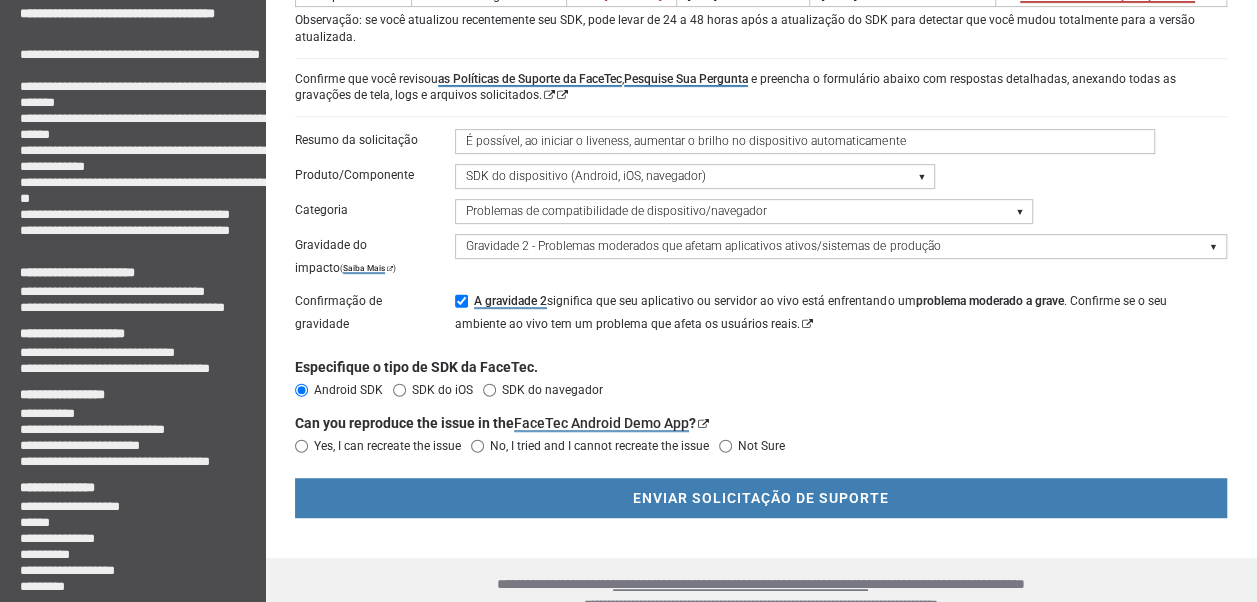 scroll, scrollTop: 396, scrollLeft: 0, axis: vertical 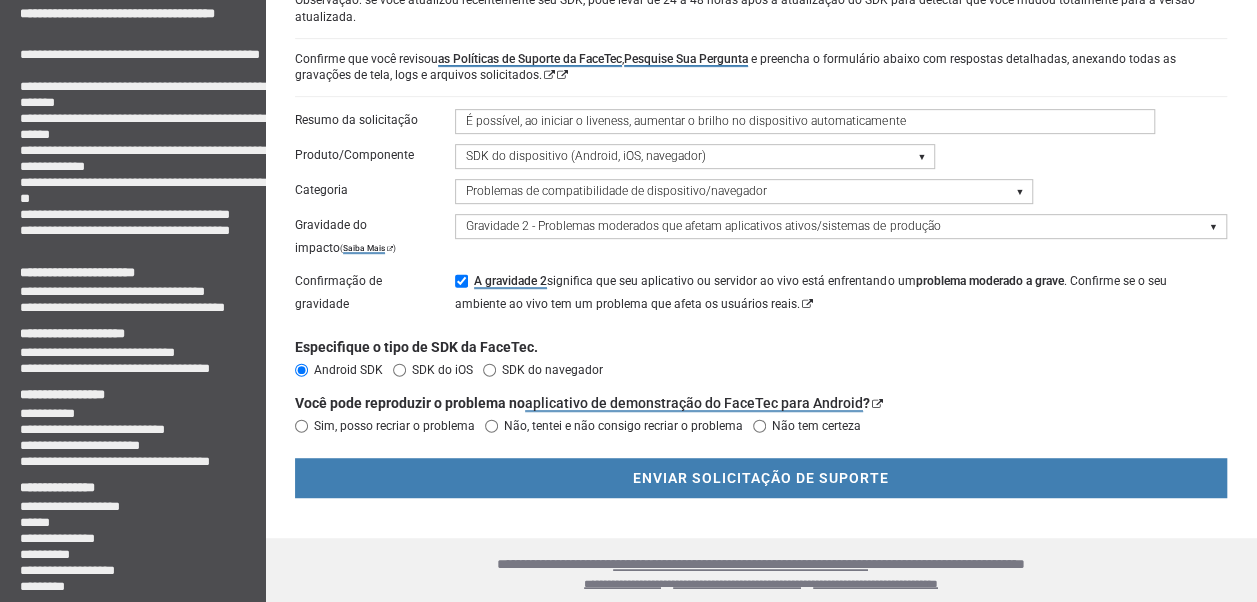 click on "Não, tentei e não consigo recriar o problema" at bounding box center [491, 426] 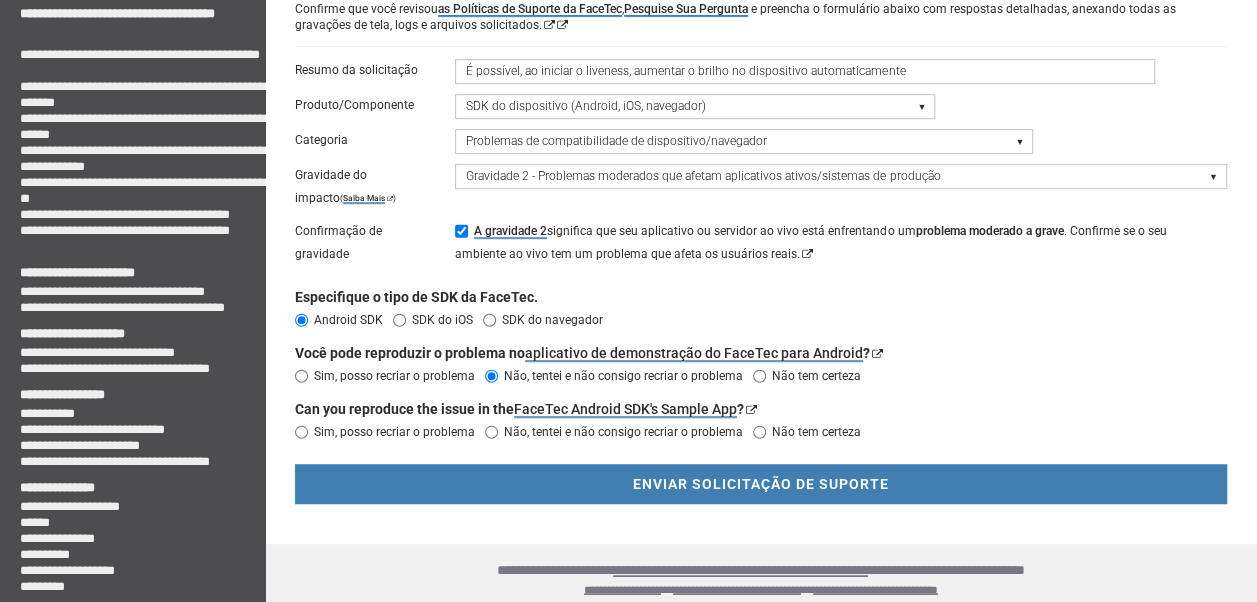scroll, scrollTop: 452, scrollLeft: 0, axis: vertical 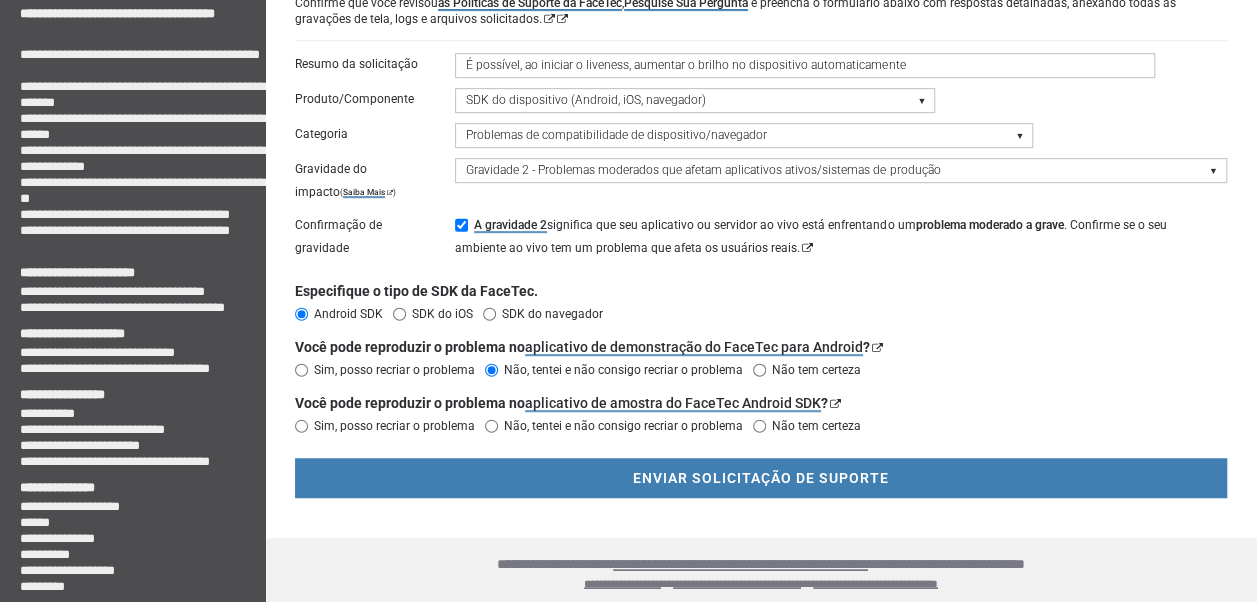 click on "Não, tentei e não consigo recriar o problema" at bounding box center [491, 426] 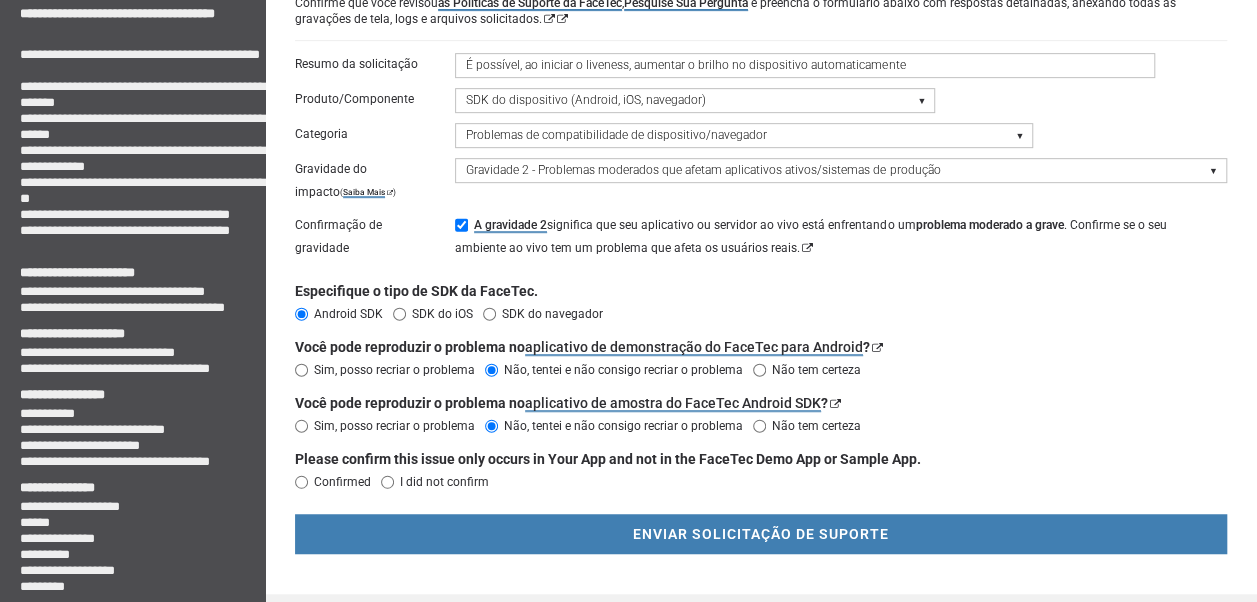 scroll, scrollTop: 508, scrollLeft: 0, axis: vertical 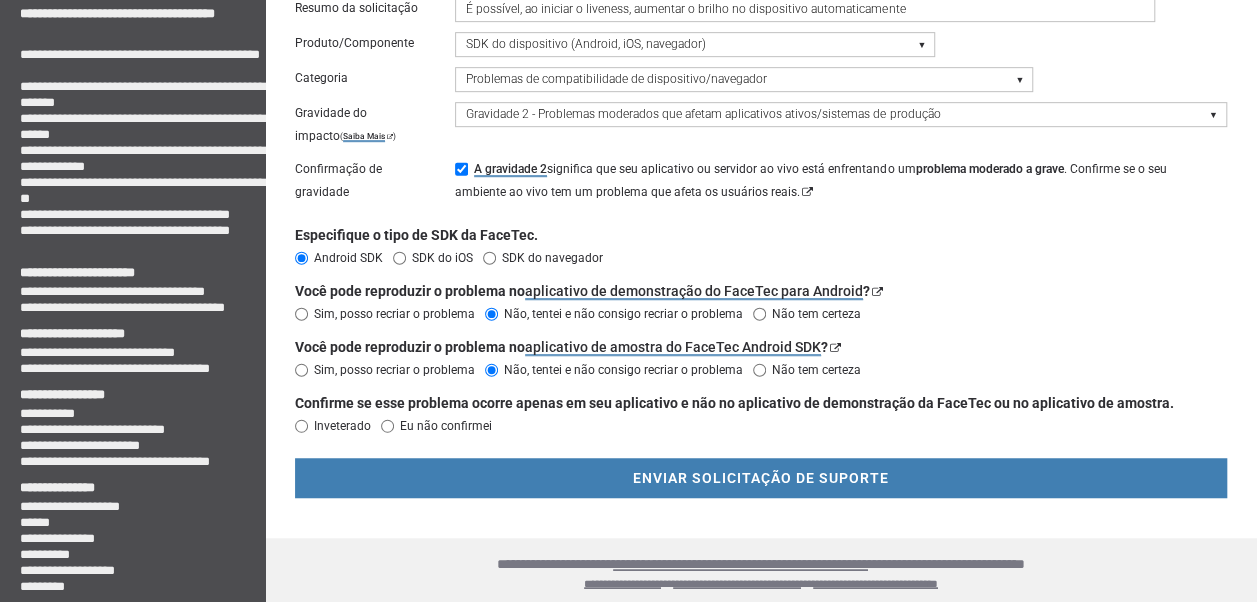 click on "Inveterado" at bounding box center (301, 426) 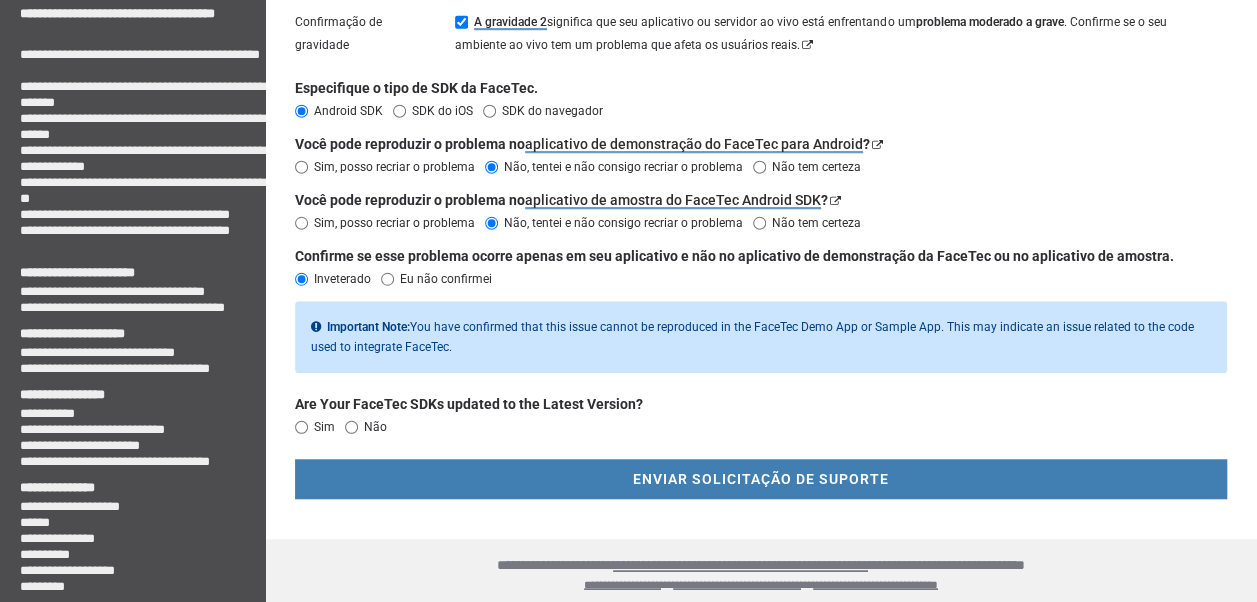 scroll, scrollTop: 656, scrollLeft: 0, axis: vertical 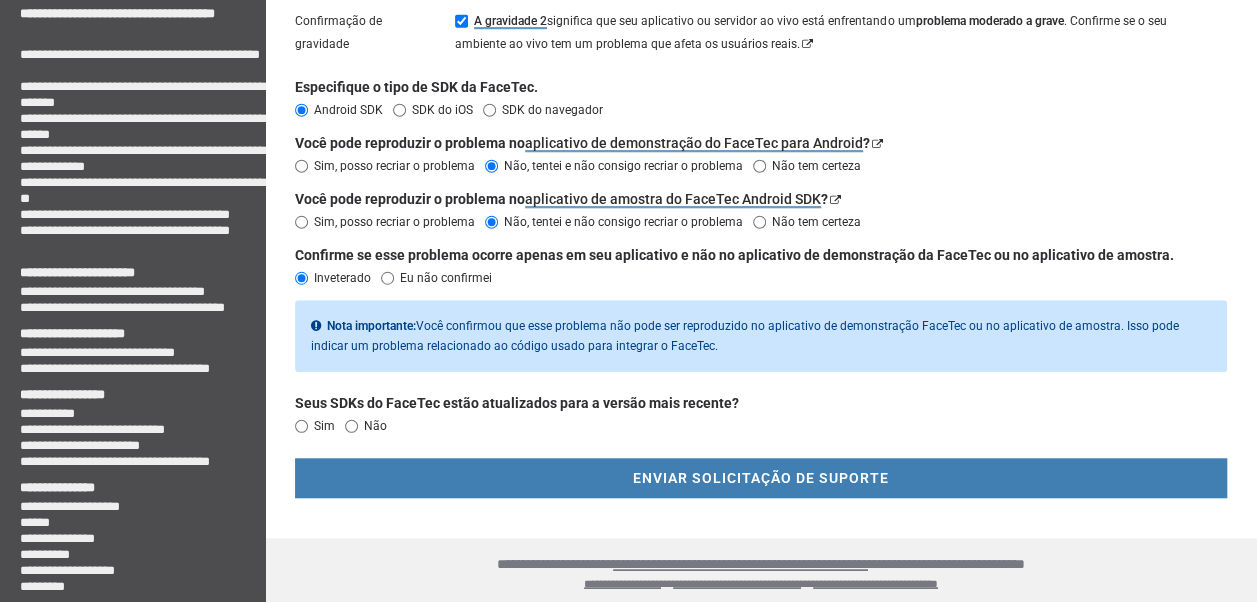click on "Sim" at bounding box center (301, 426) 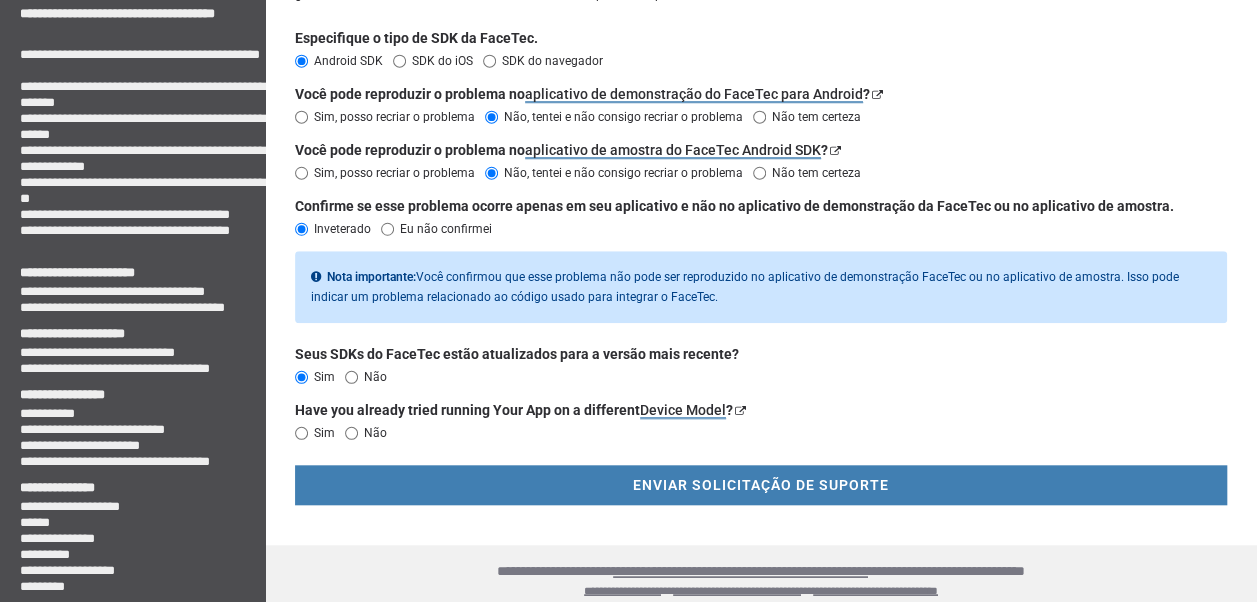 scroll, scrollTop: 712, scrollLeft: 0, axis: vertical 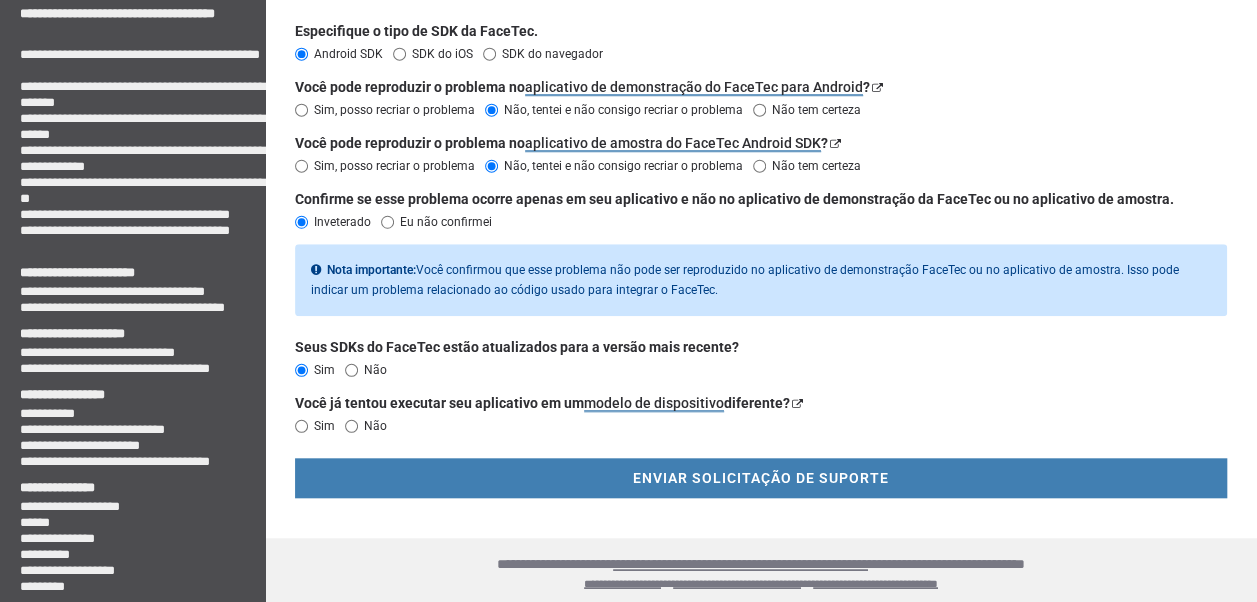 click on "Sim" at bounding box center [301, 426] 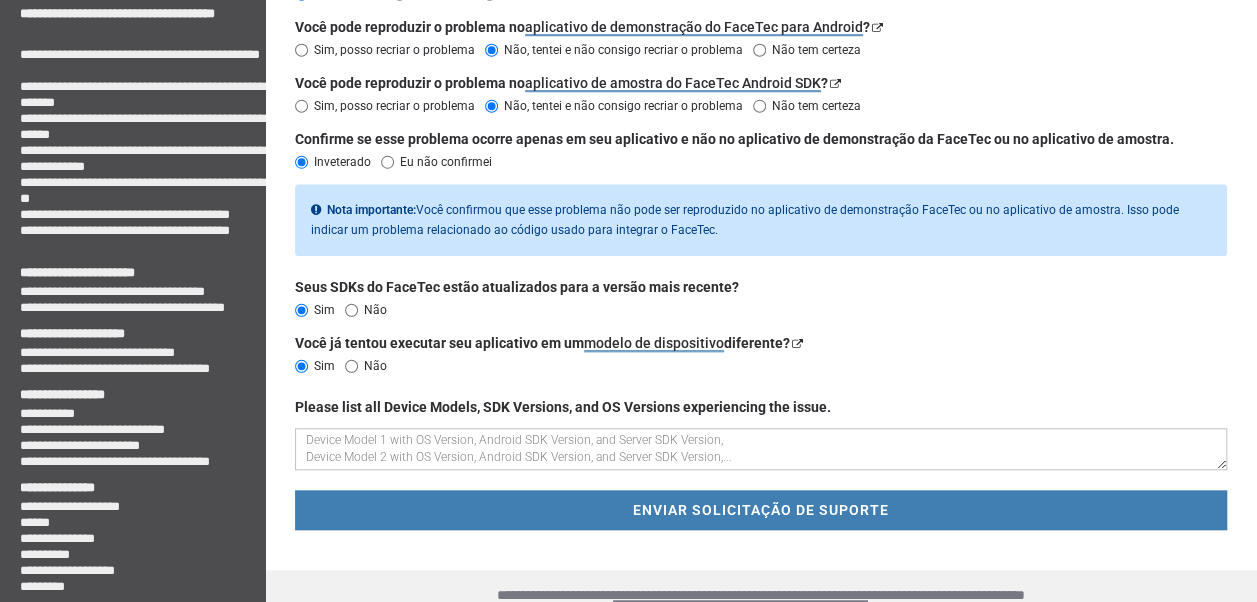 scroll, scrollTop: 802, scrollLeft: 0, axis: vertical 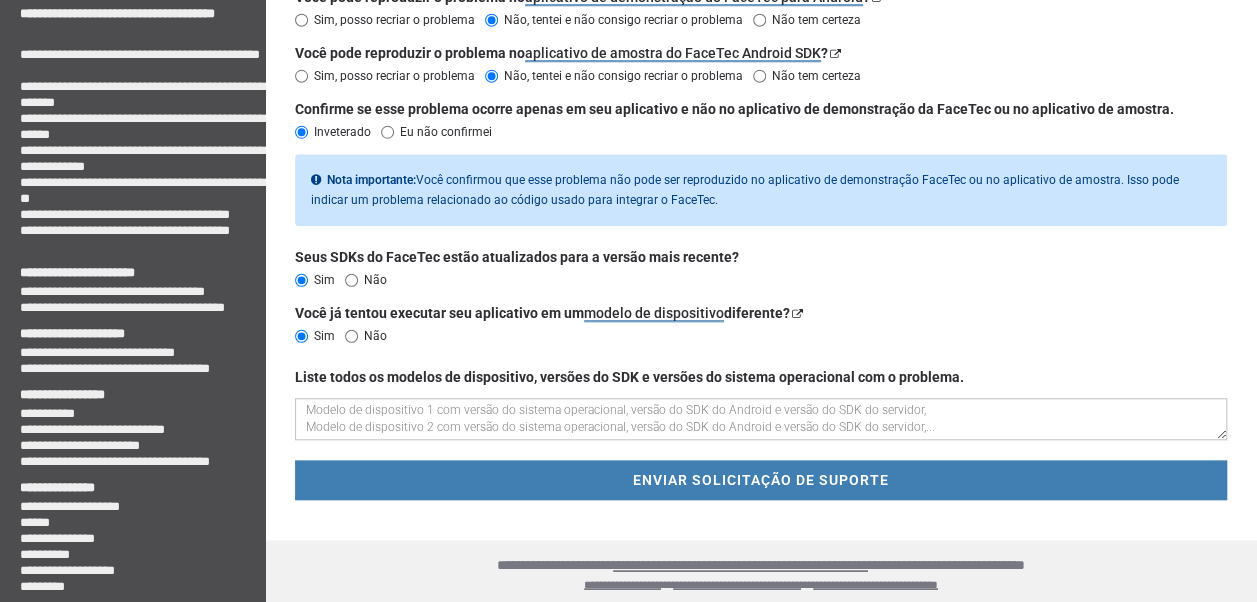 click on "Não" at bounding box center (351, 336) 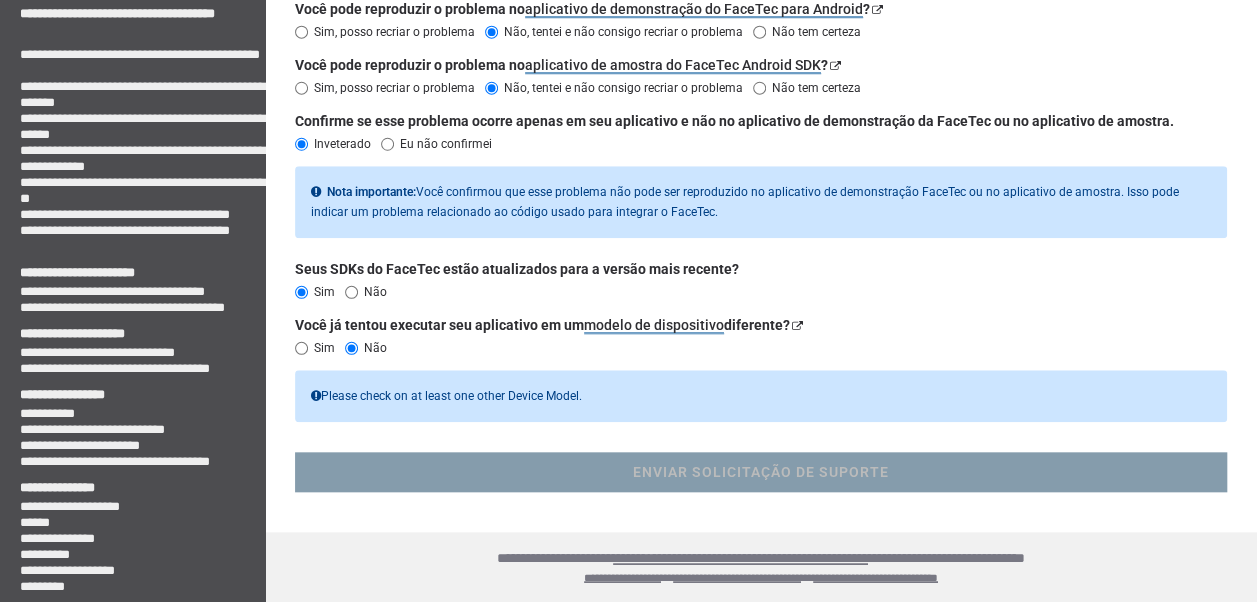 scroll, scrollTop: 783, scrollLeft: 0, axis: vertical 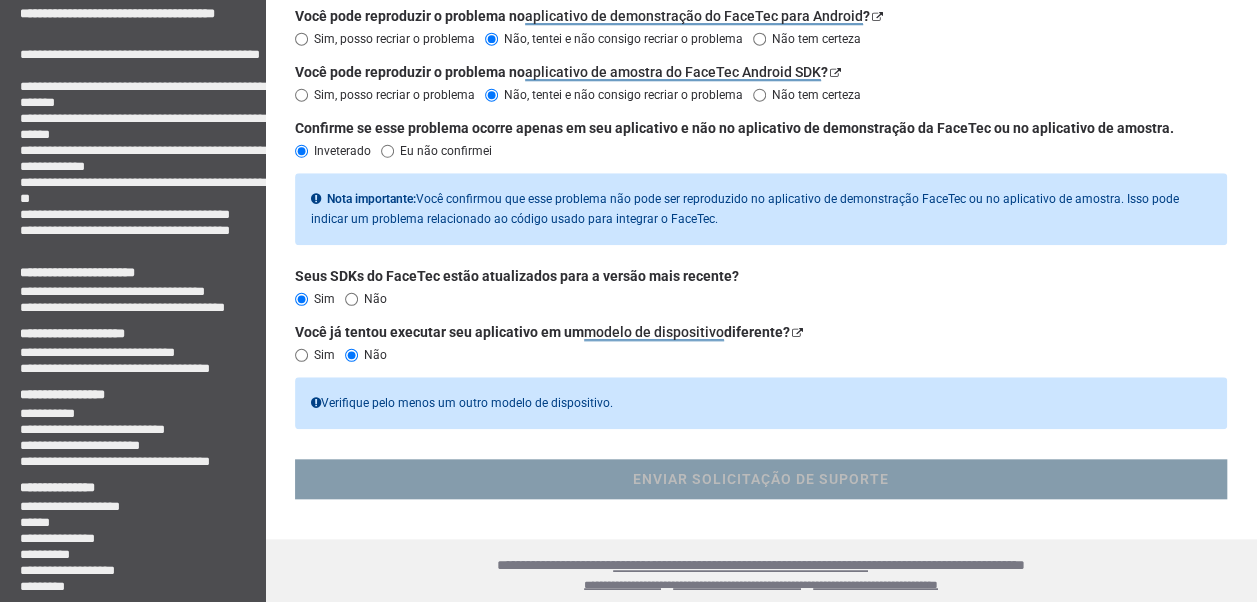 click on "Sim" at bounding box center (301, 355) 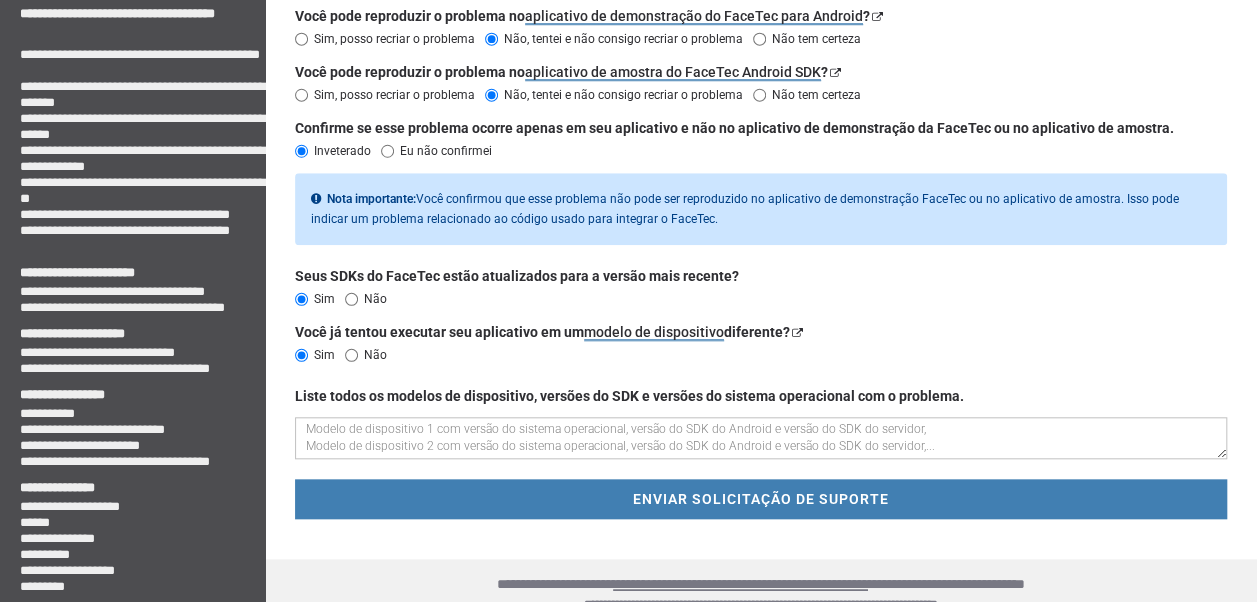 scroll, scrollTop: 802, scrollLeft: 0, axis: vertical 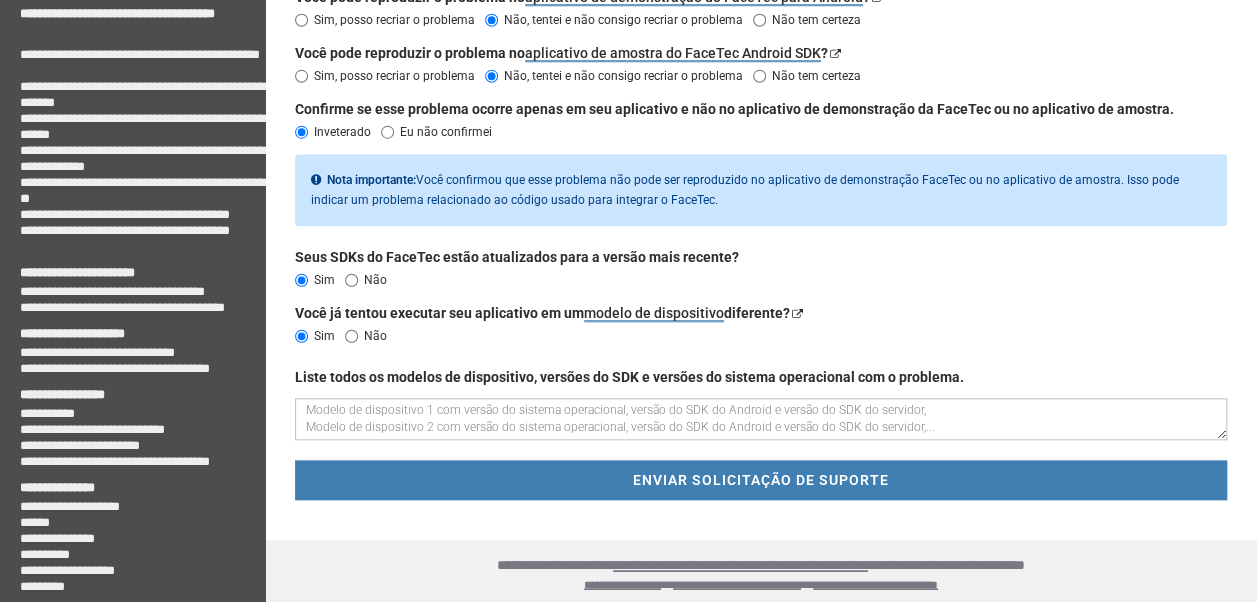 click at bounding box center (761, 419) 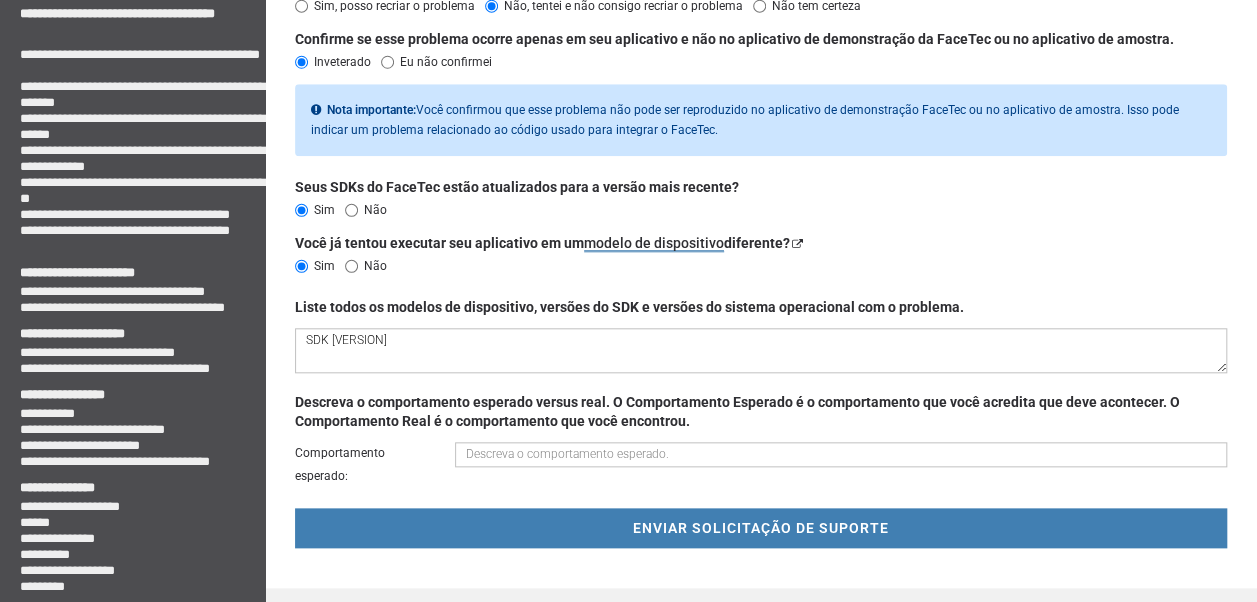scroll, scrollTop: 902, scrollLeft: 0, axis: vertical 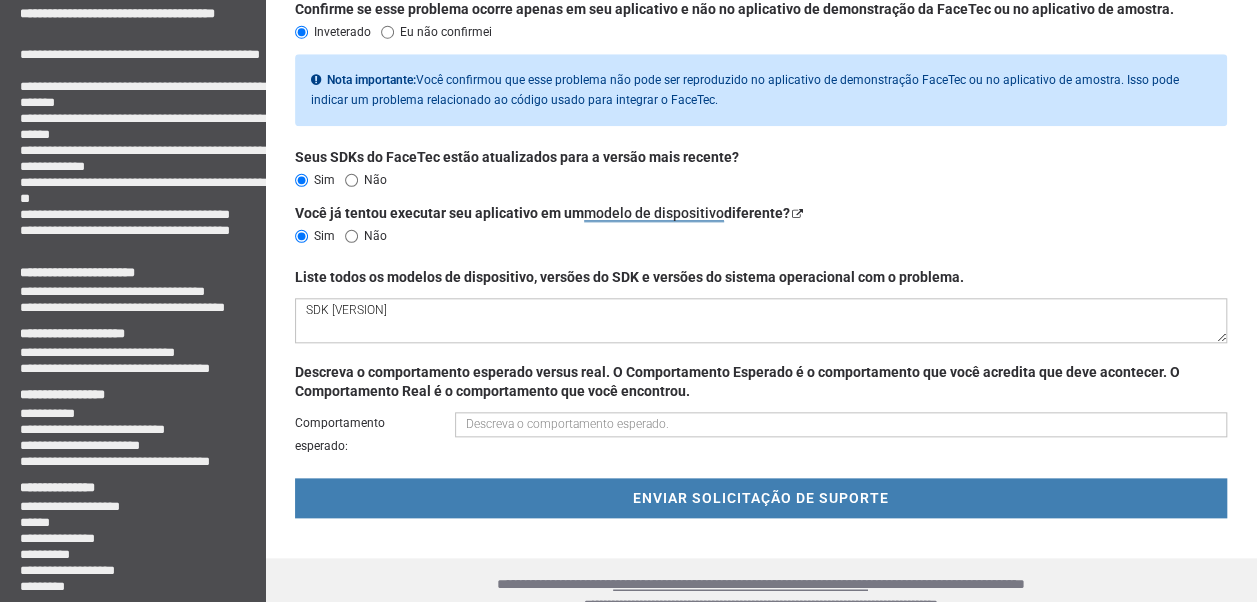 type on "SDK [VERSION]" 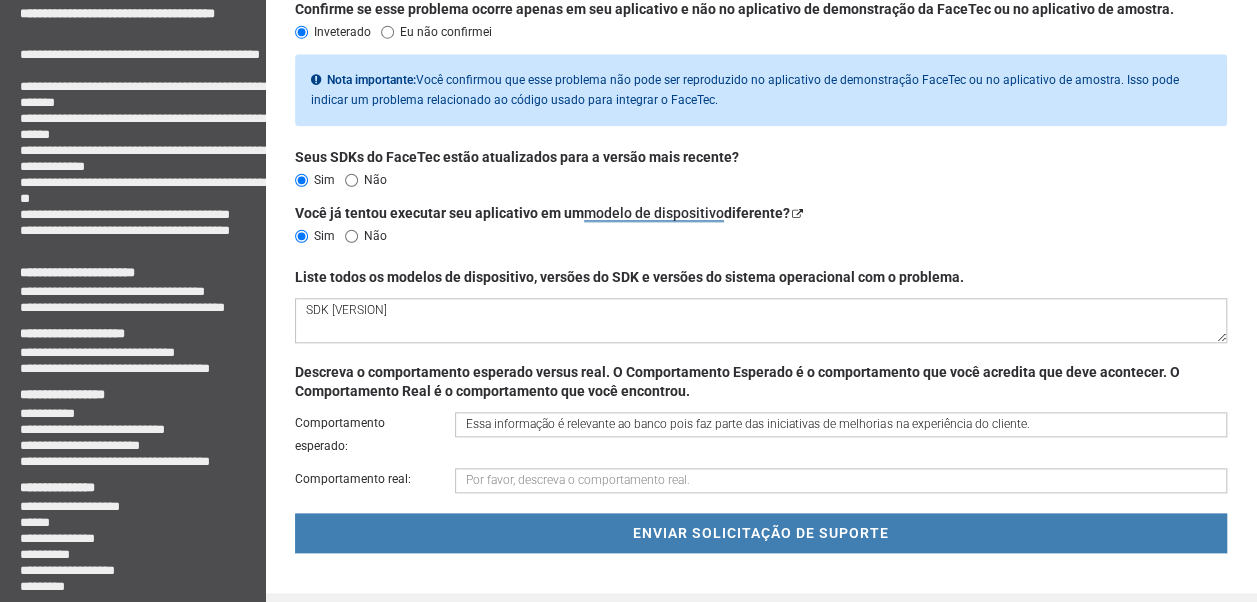 type on "Essa informação é relevante ao banco pois faz parte das iniciativas de melhorias na experiência do cliente." 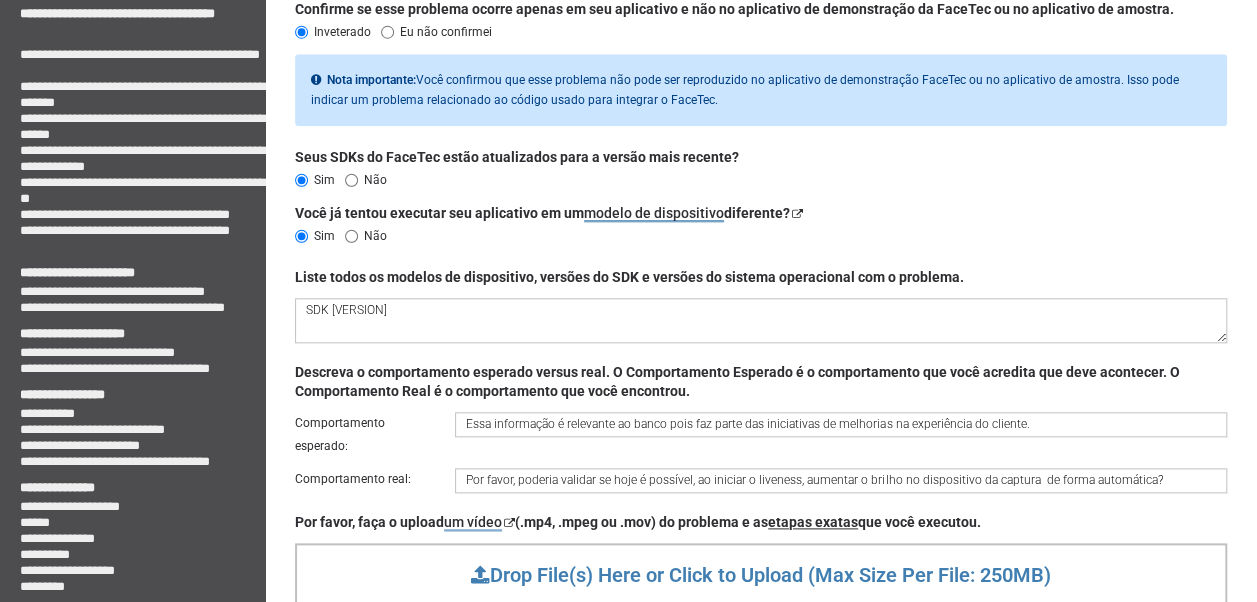 scroll, scrollTop: 1002, scrollLeft: 0, axis: vertical 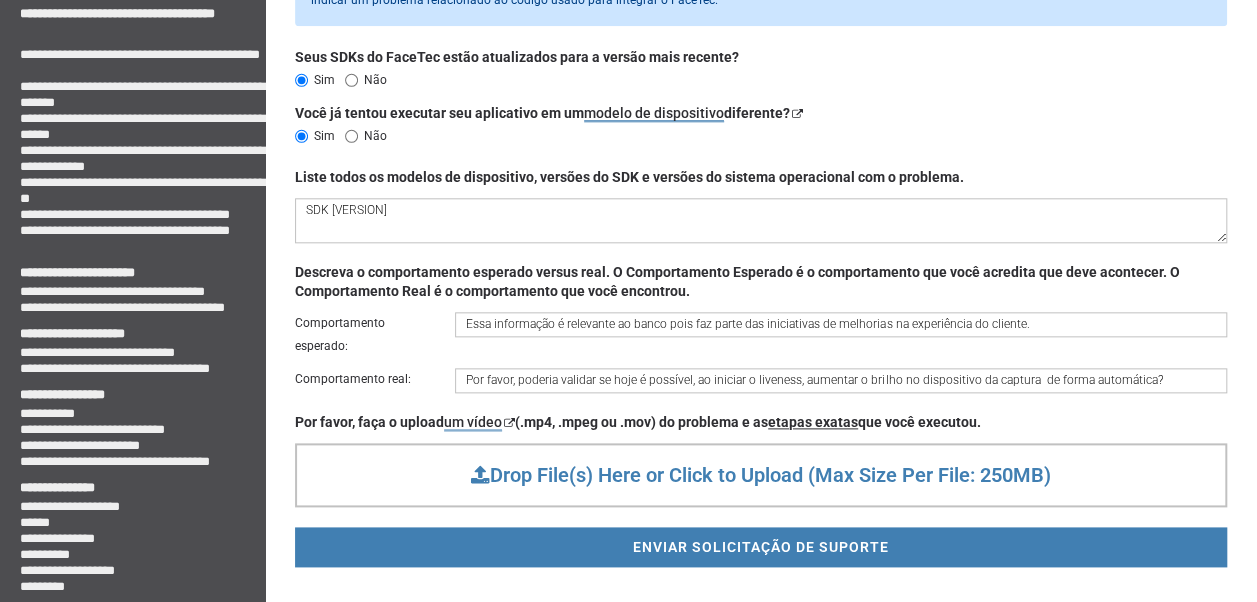 type on "Por favor, poderia validar se hoje é possível, ao iniciar o liveness, aumentar o brilho no dispositivo da captura  de forma automática?" 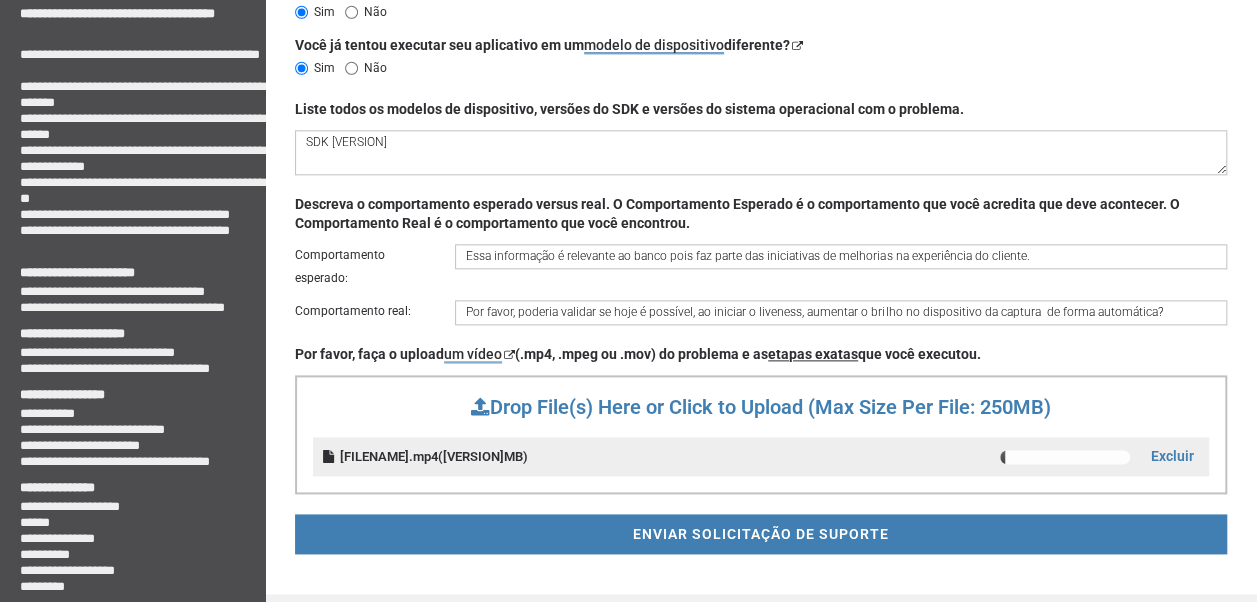 scroll, scrollTop: 1126, scrollLeft: 0, axis: vertical 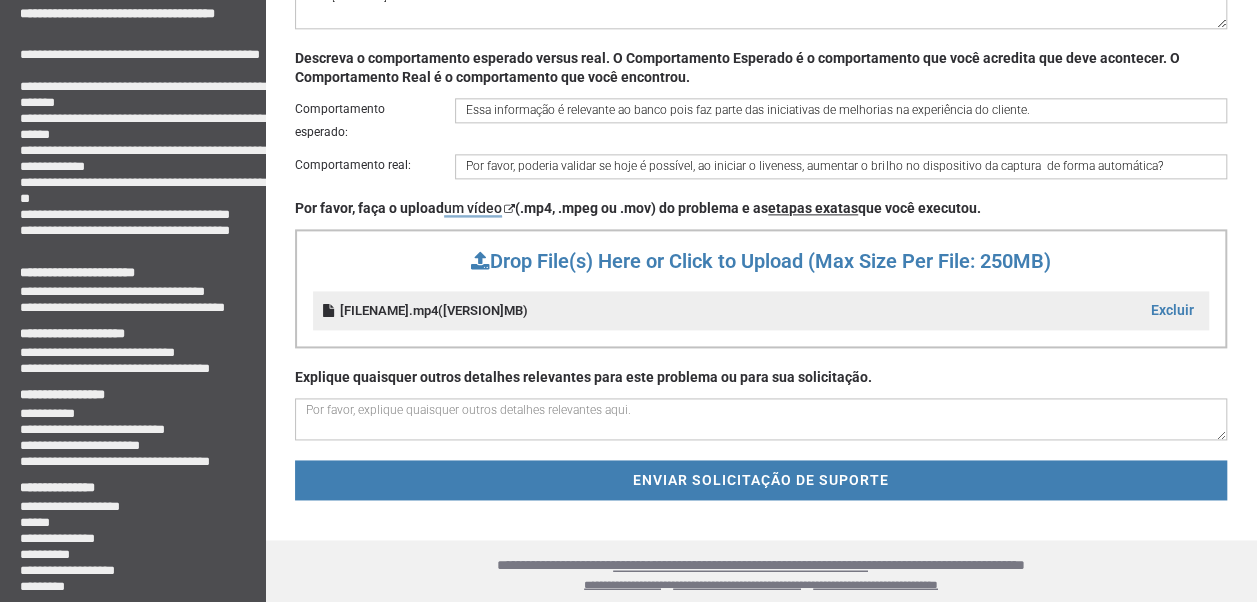 click at bounding box center (761, 419) 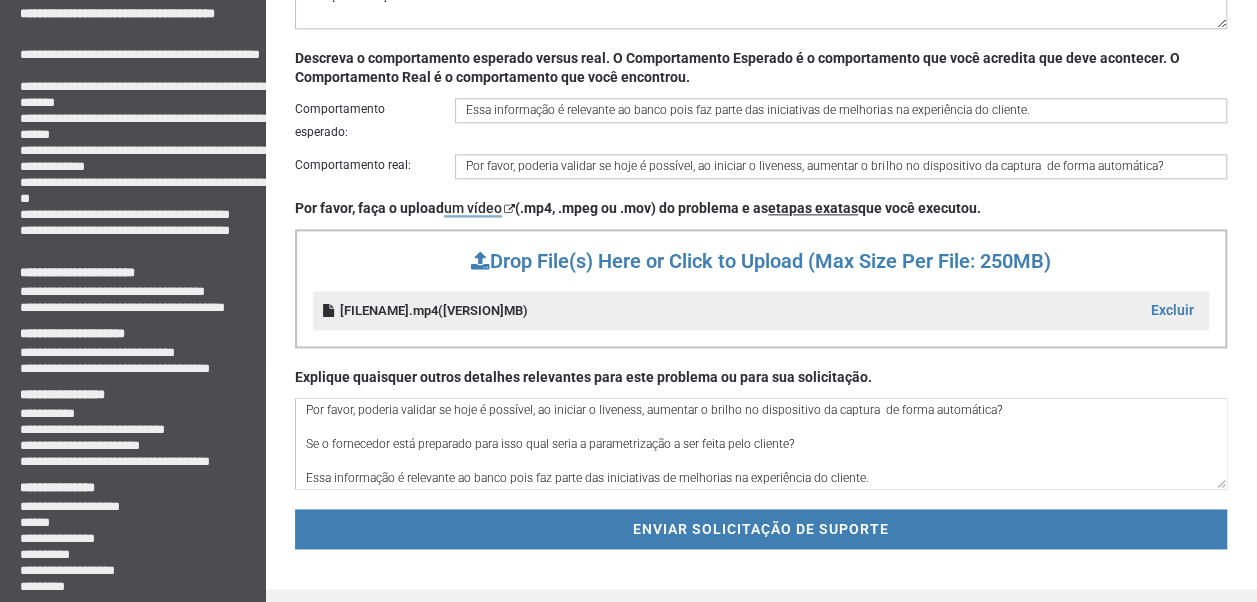 scroll, scrollTop: 1, scrollLeft: 0, axis: vertical 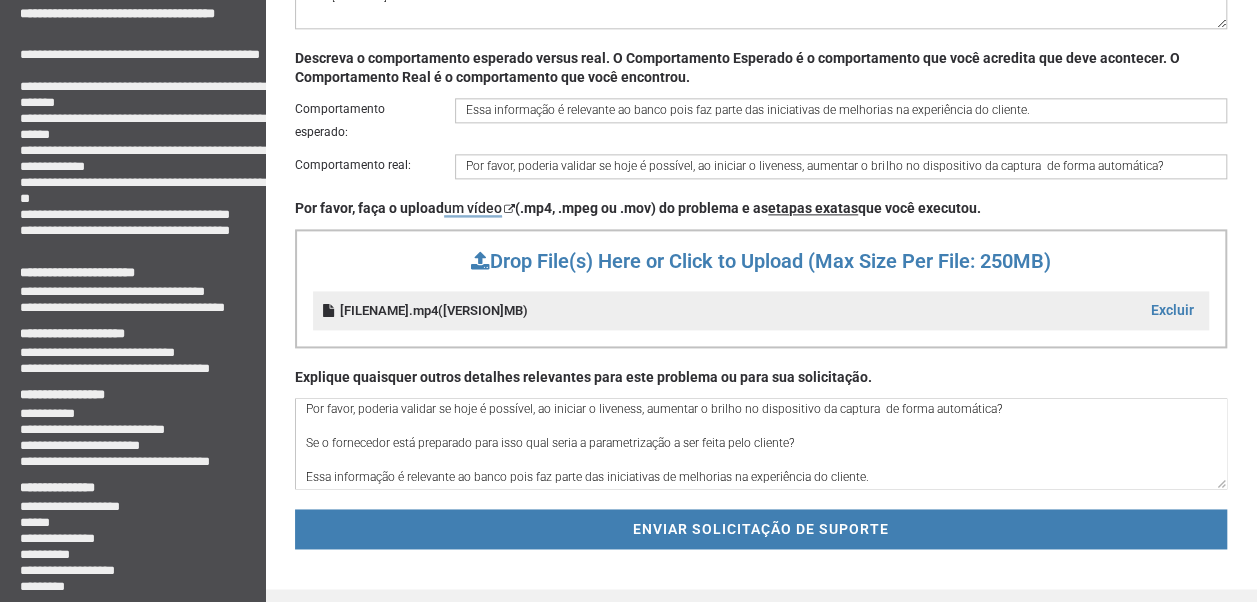drag, startPoint x: 878, startPoint y: 465, endPoint x: 276, endPoint y: 465, distance: 602 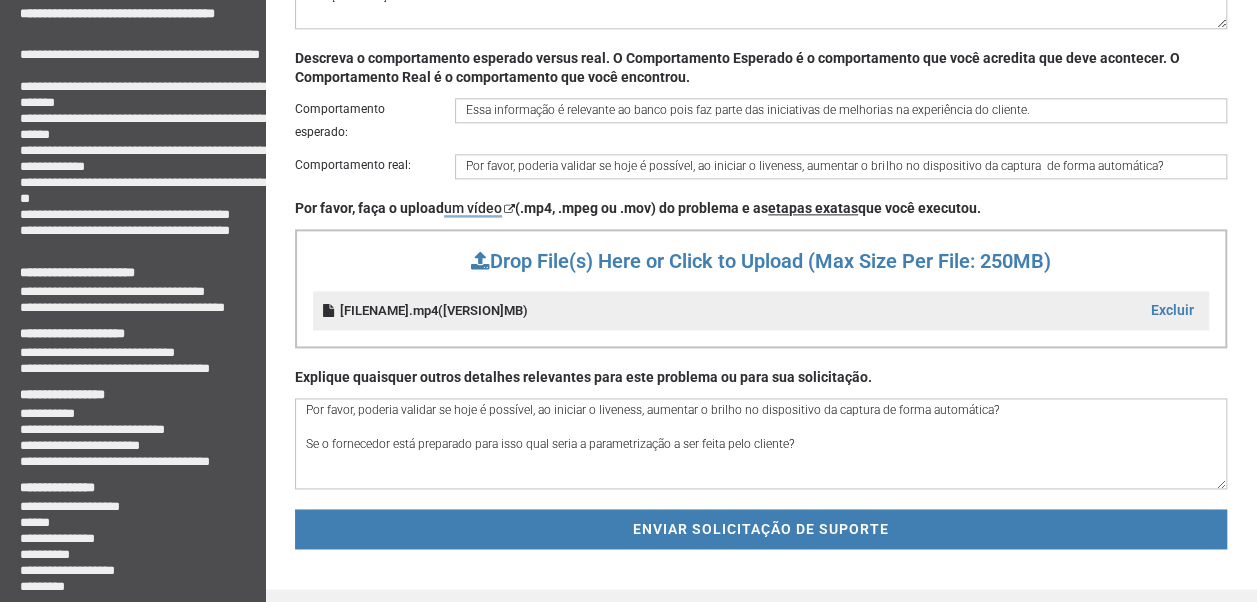 scroll, scrollTop: 0, scrollLeft: 0, axis: both 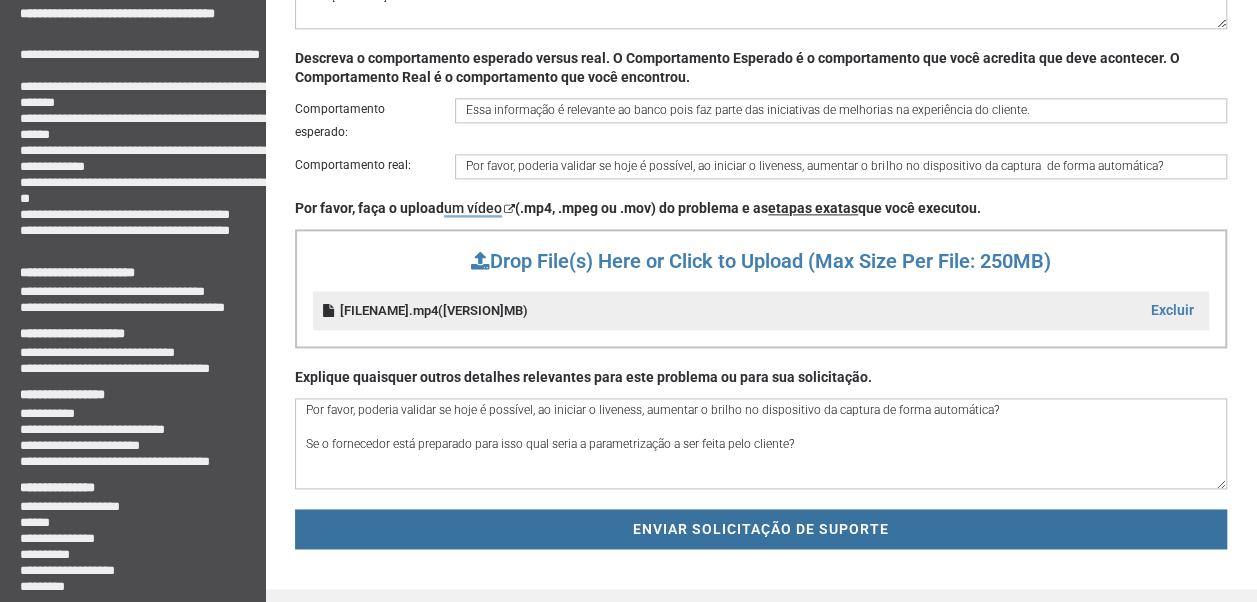 type on "Por favor, poderia validar se hoje é possível, ao iniciar o liveness, aumentar o brilho no dispositivo da captura de forma automática?
Se o fornecedor está preparado para isso qual seria a parametrização a ser feita pelo cliente?" 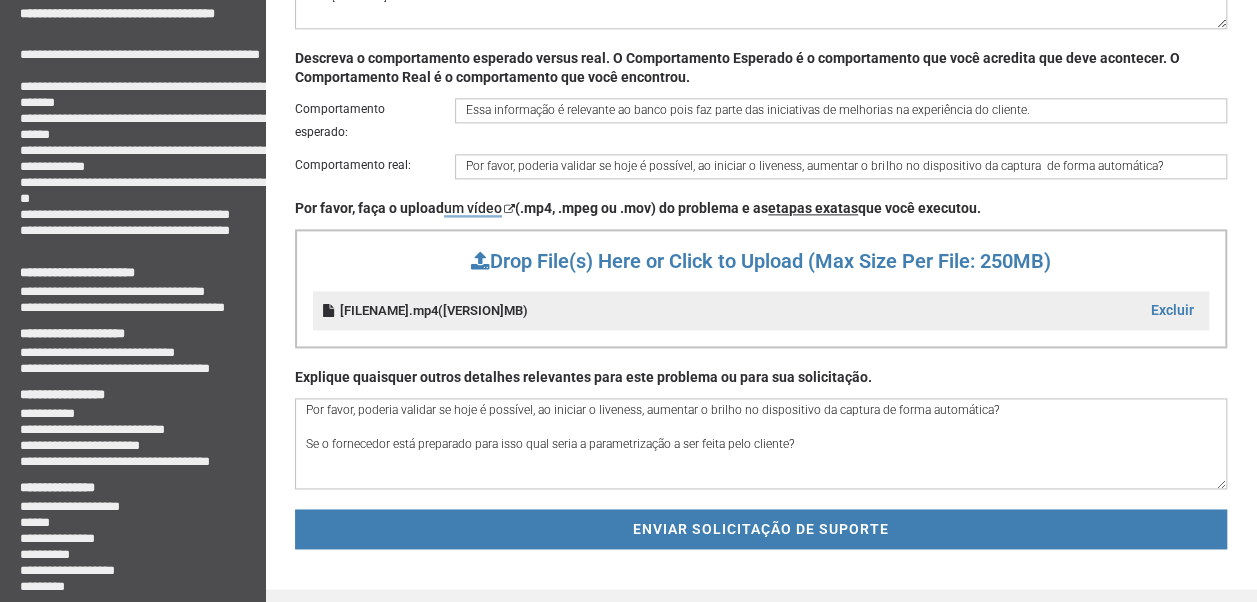 click on "ENVIAR SOLICITAÇÃO DE SUPORTE" at bounding box center (761, 529) 